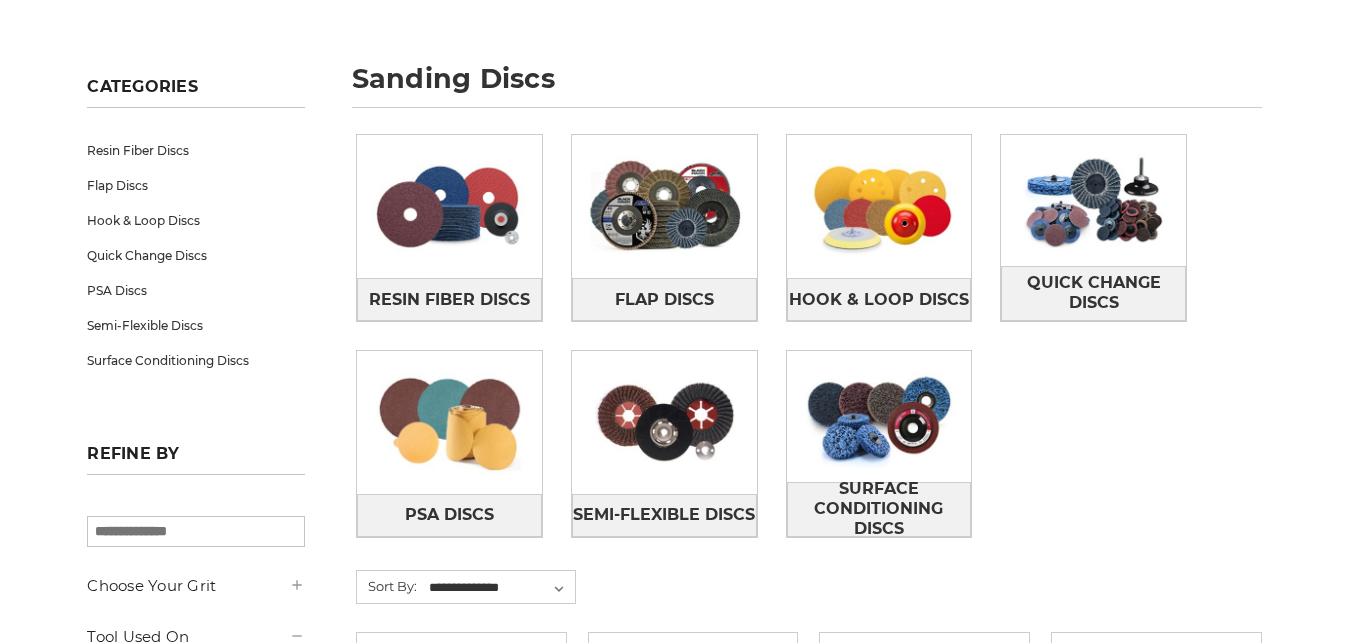 scroll, scrollTop: 261, scrollLeft: 0, axis: vertical 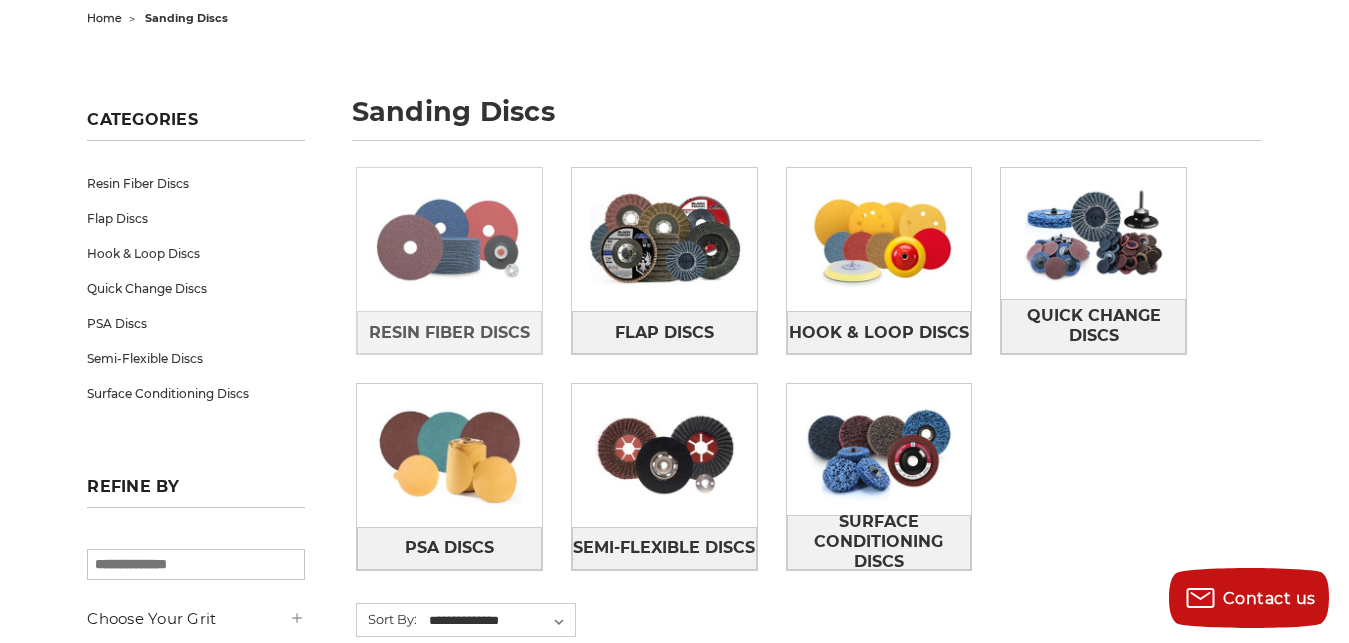 click at bounding box center (449, 239) 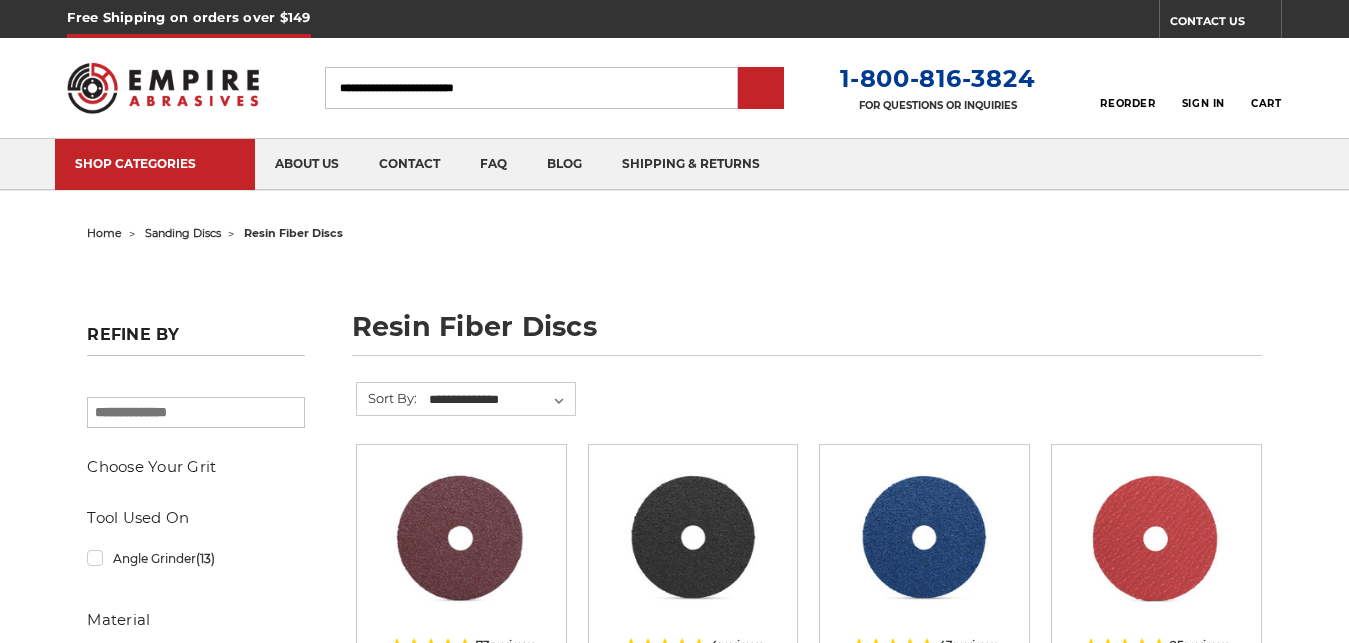 scroll, scrollTop: 0, scrollLeft: 0, axis: both 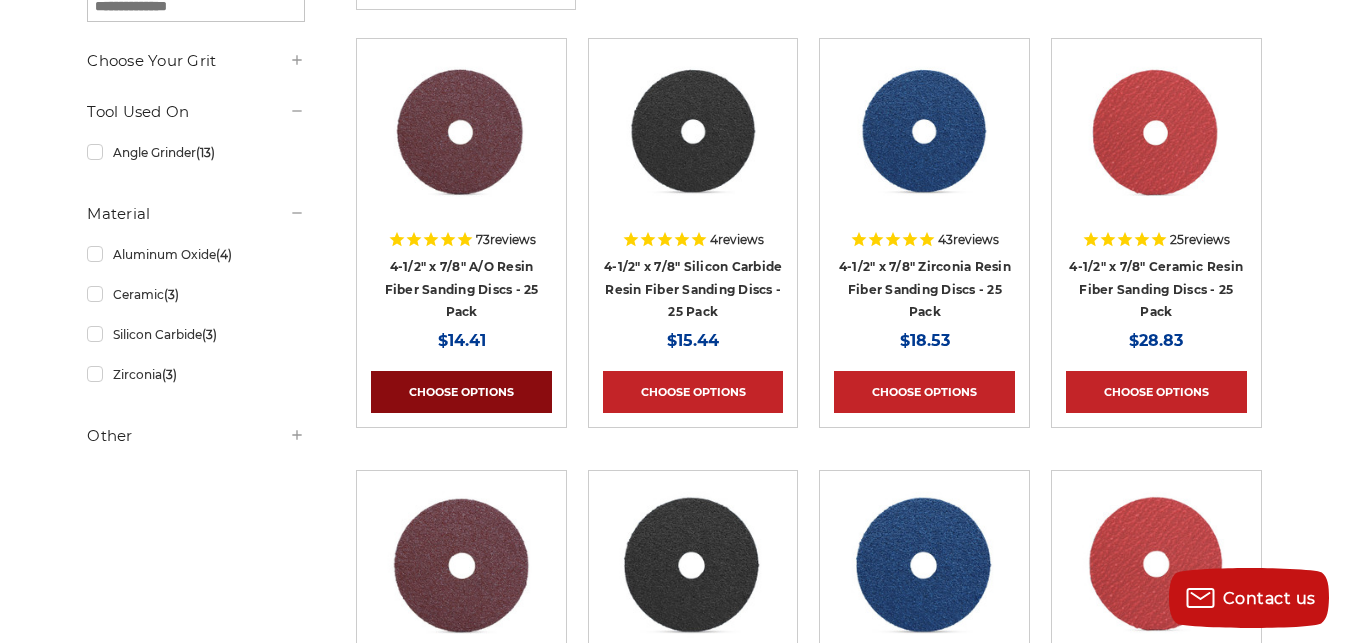 click on "Choose Options" at bounding box center (461, 392) 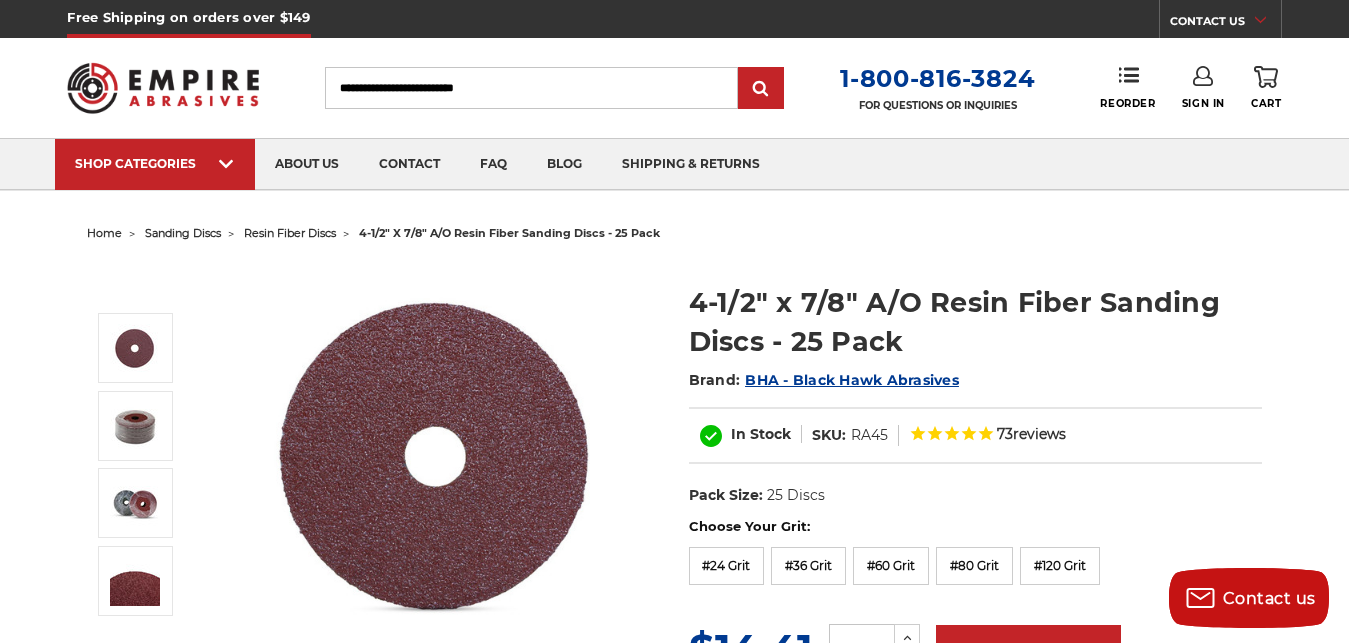 scroll, scrollTop: 0, scrollLeft: 0, axis: both 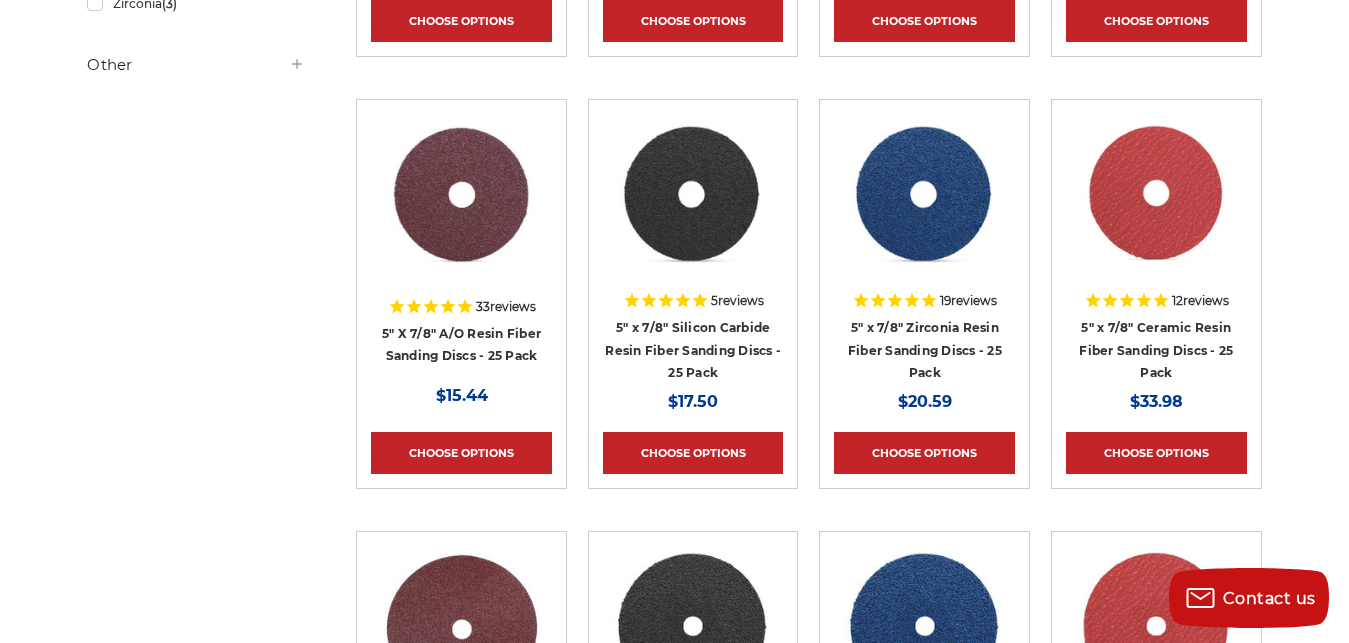click on "Quick view
5  reviews
5" x 7/8" Silicon Carbide Resin Fiber Sanding Discs - 25 Pack
MSRP:
Was:
Now:
$17.50
Choose Options" at bounding box center (693, 315) 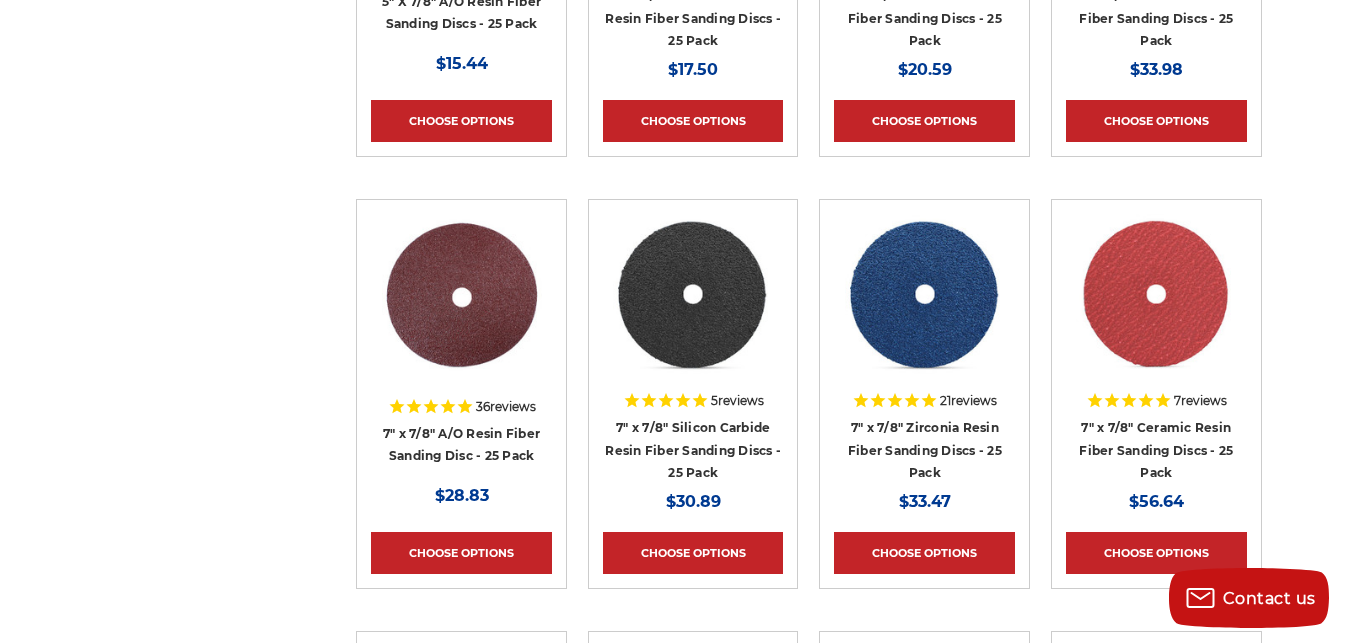 scroll, scrollTop: 1108, scrollLeft: 0, axis: vertical 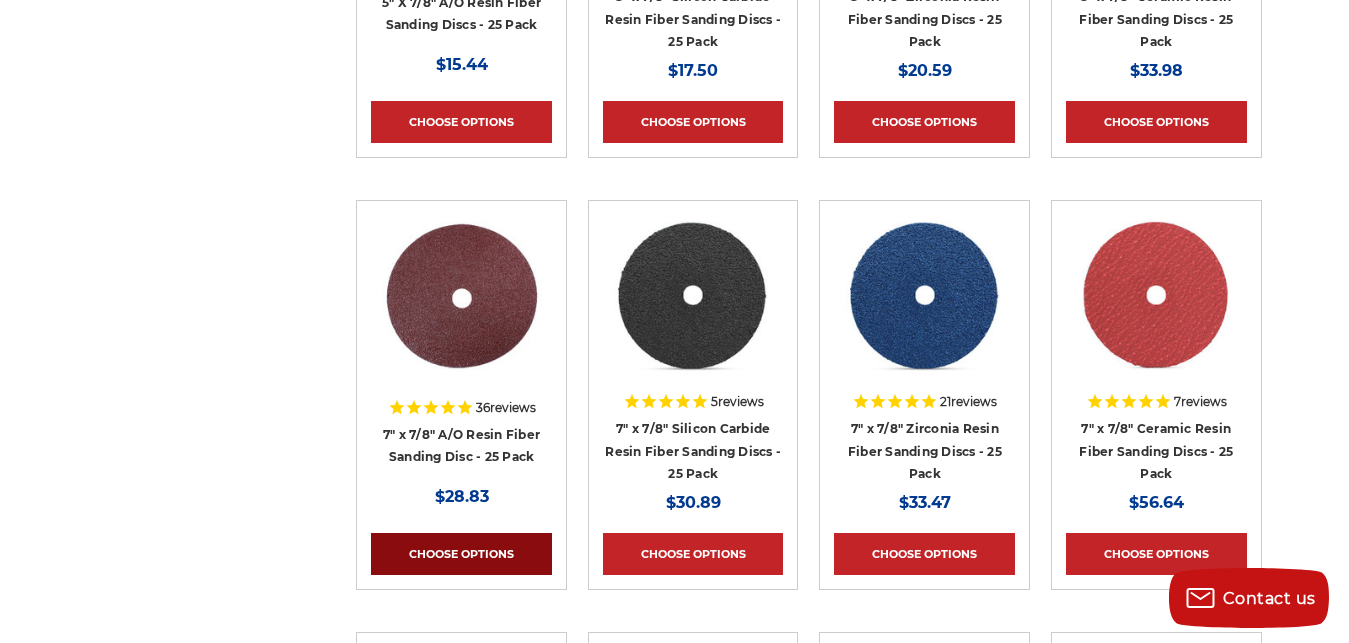 click on "Choose Options" at bounding box center [461, 554] 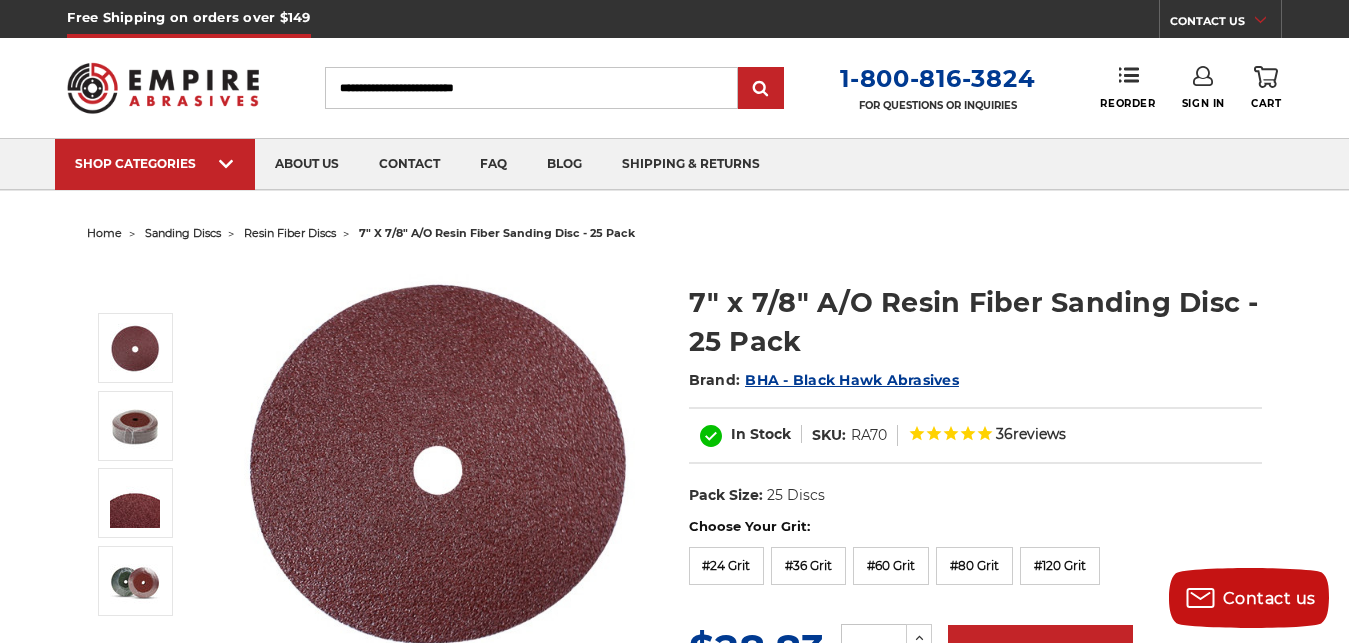 scroll, scrollTop: 110, scrollLeft: 0, axis: vertical 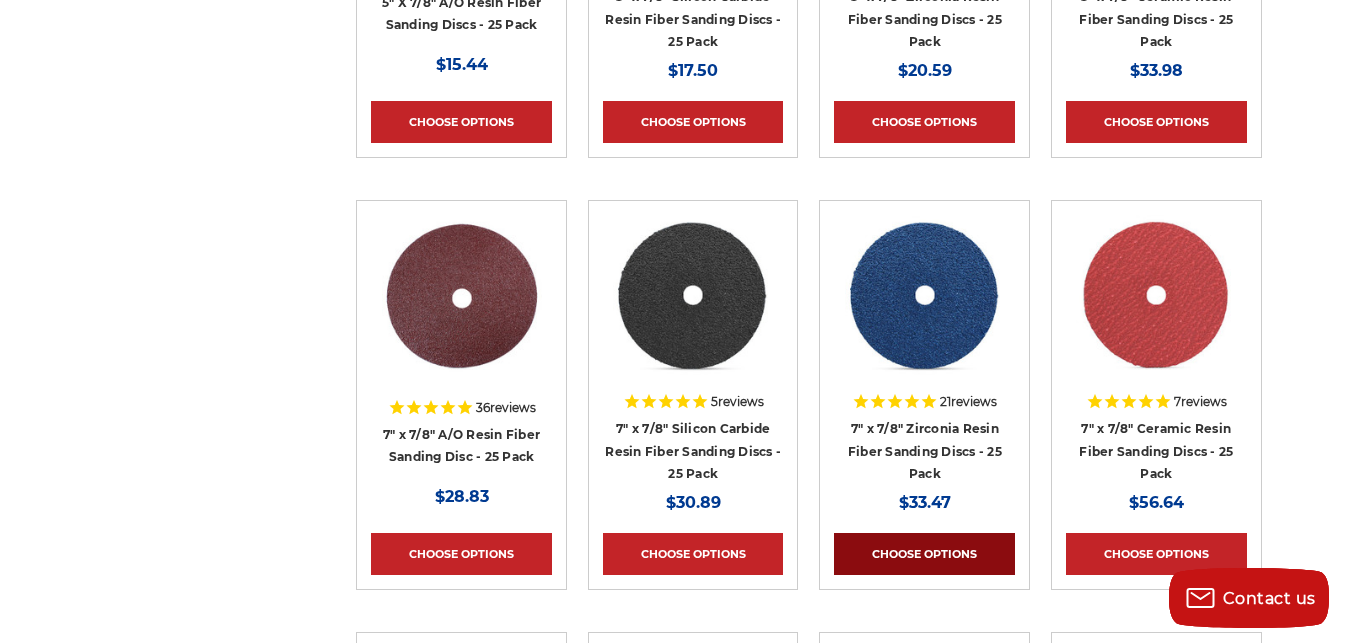click on "Choose Options" at bounding box center [924, 554] 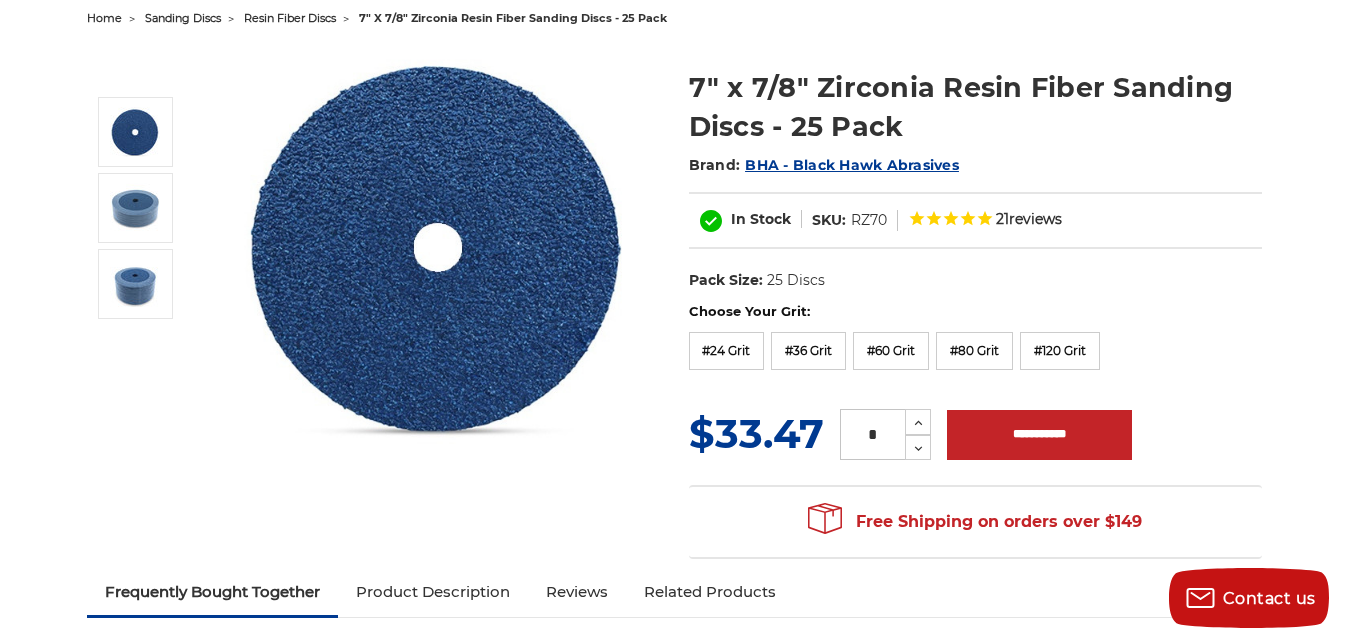 scroll, scrollTop: 261, scrollLeft: 0, axis: vertical 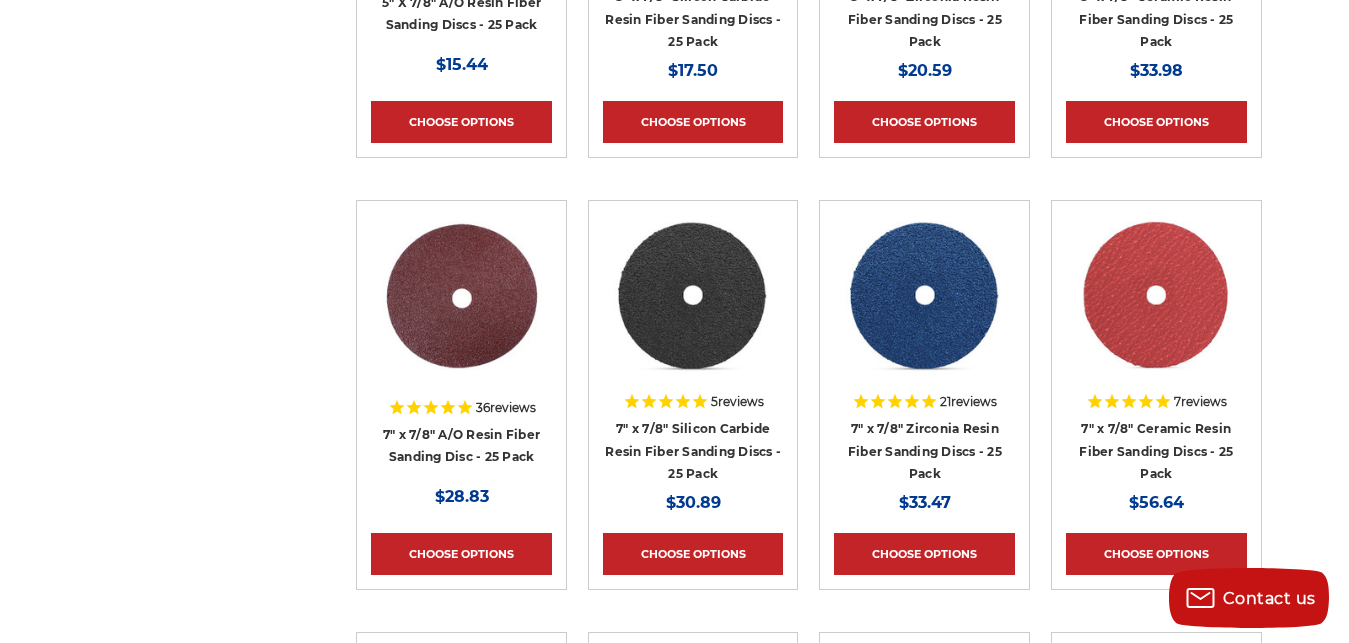 click on "7" x 7/8" Zirconia Resin Fiber Sanding Discs - 25 Pack" at bounding box center (924, 451) 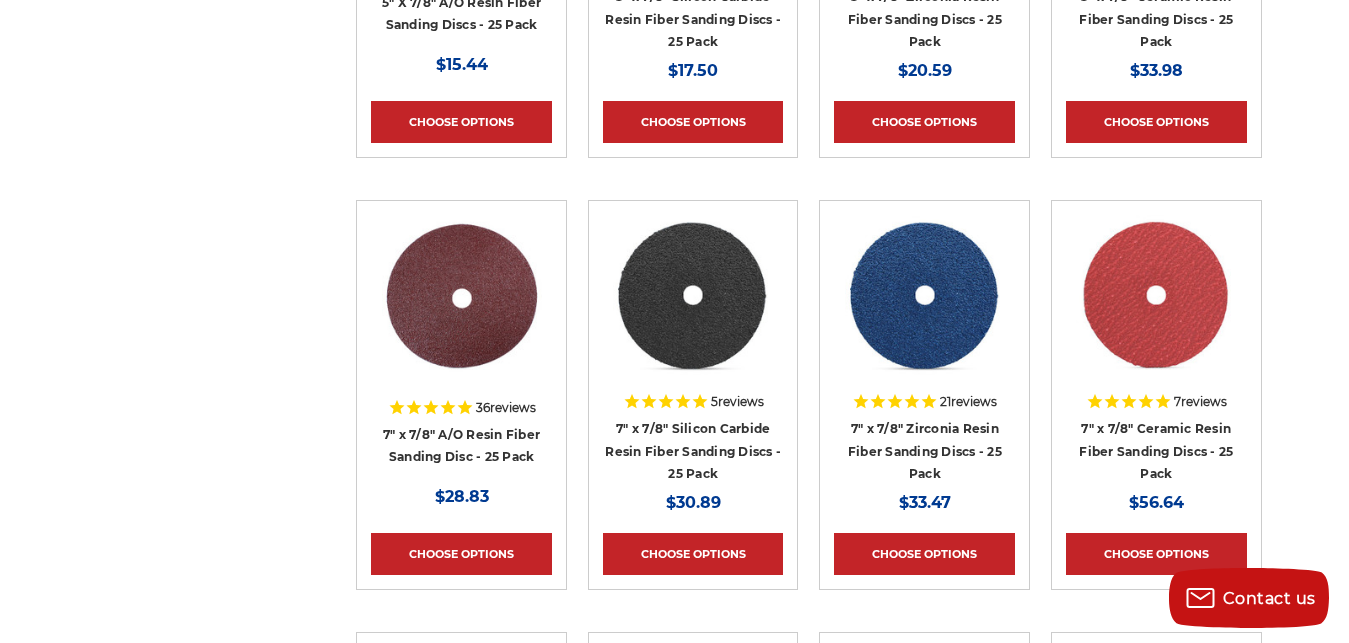 click at bounding box center (894, 403) 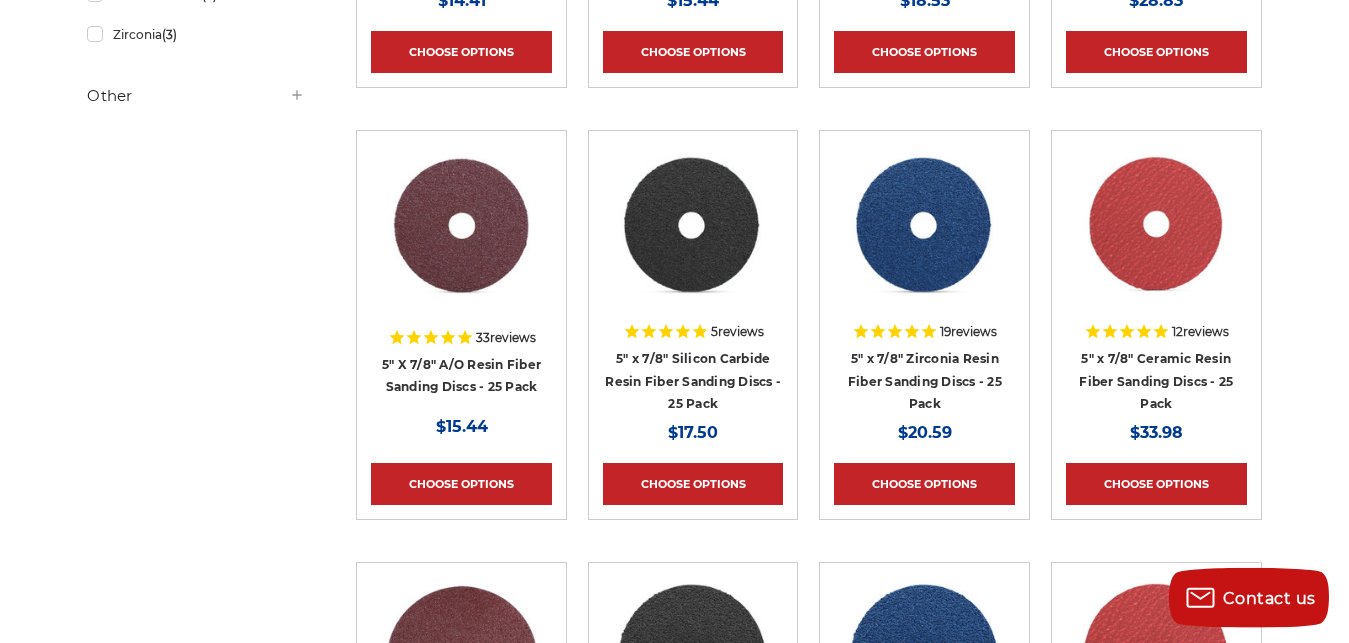 scroll, scrollTop: 747, scrollLeft: 0, axis: vertical 